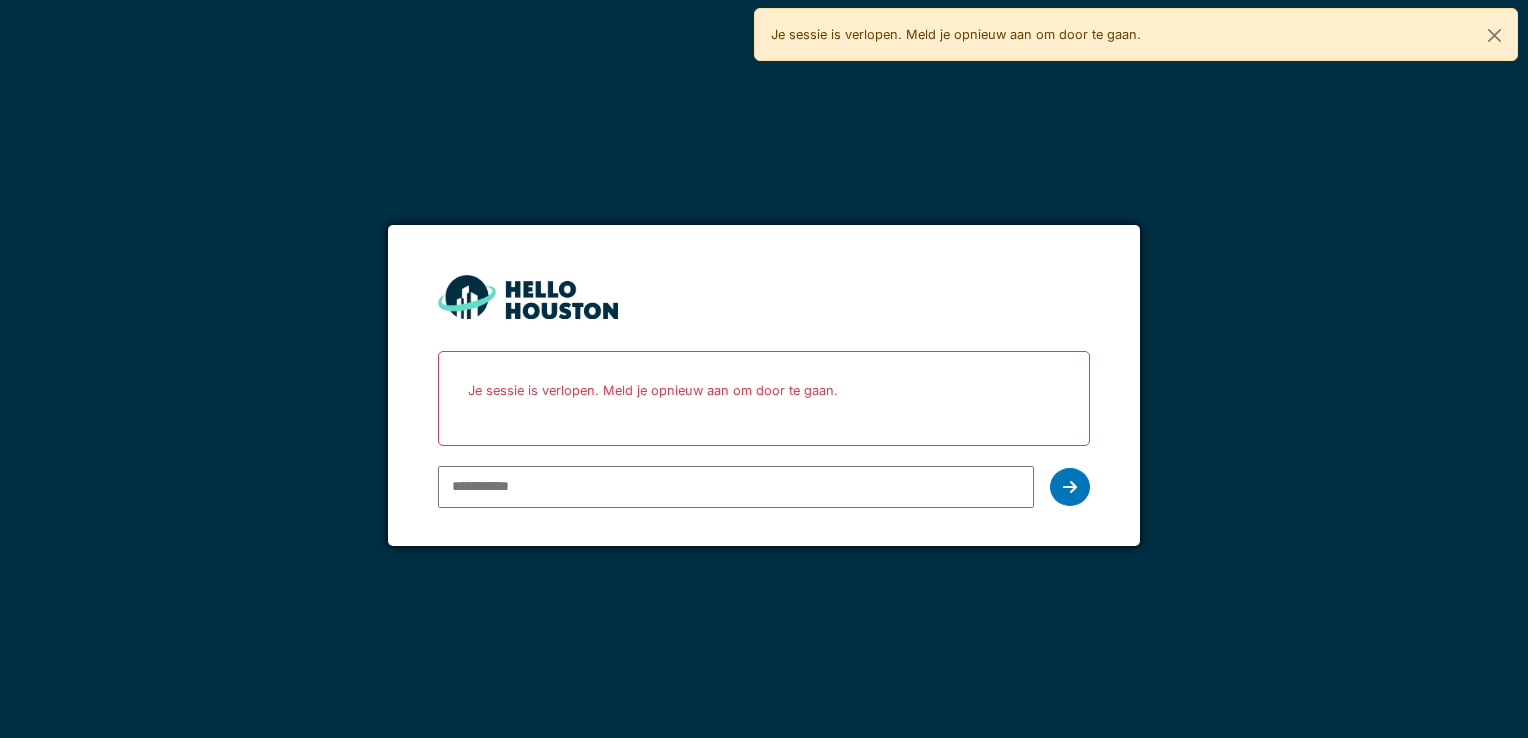 scroll, scrollTop: 0, scrollLeft: 0, axis: both 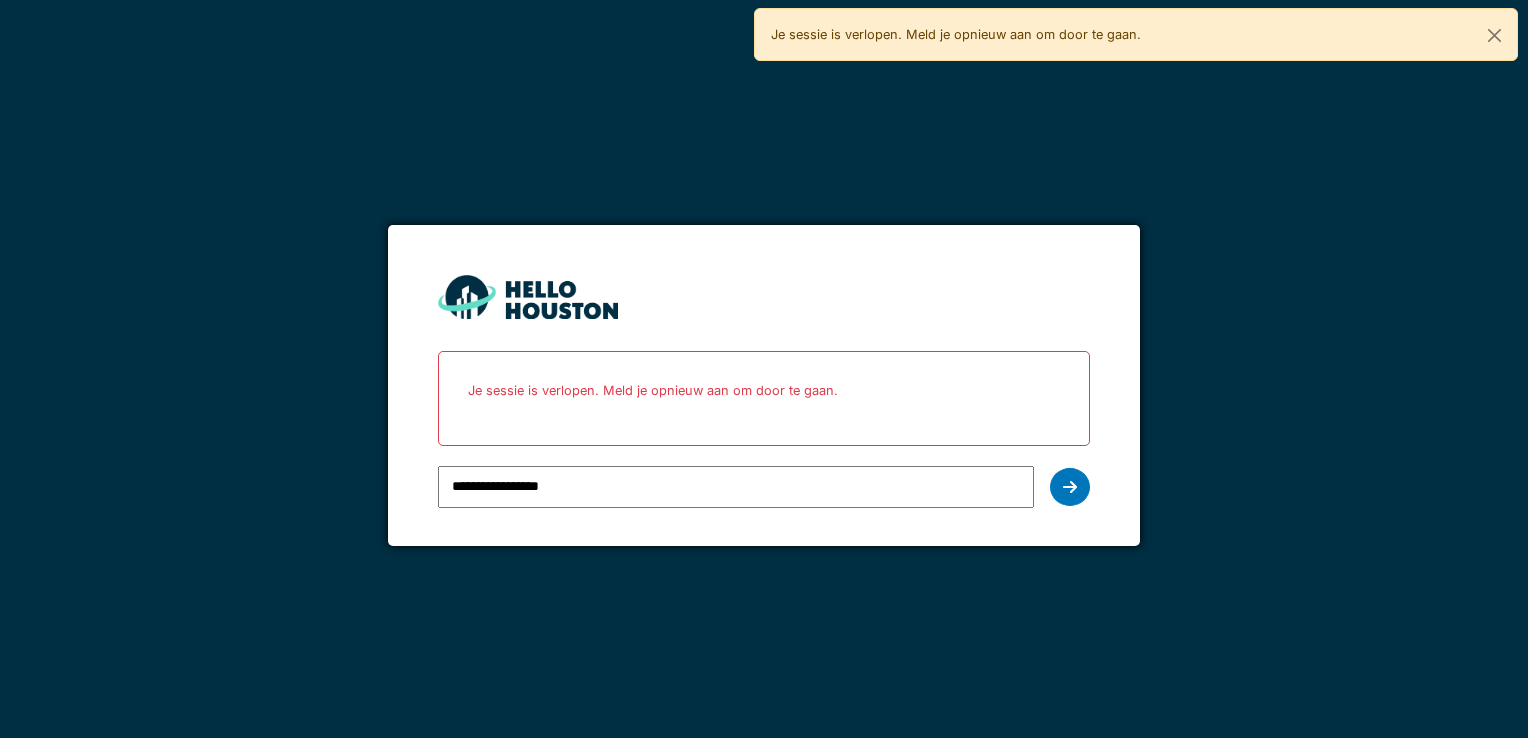 click on "**********" at bounding box center [763, 487] 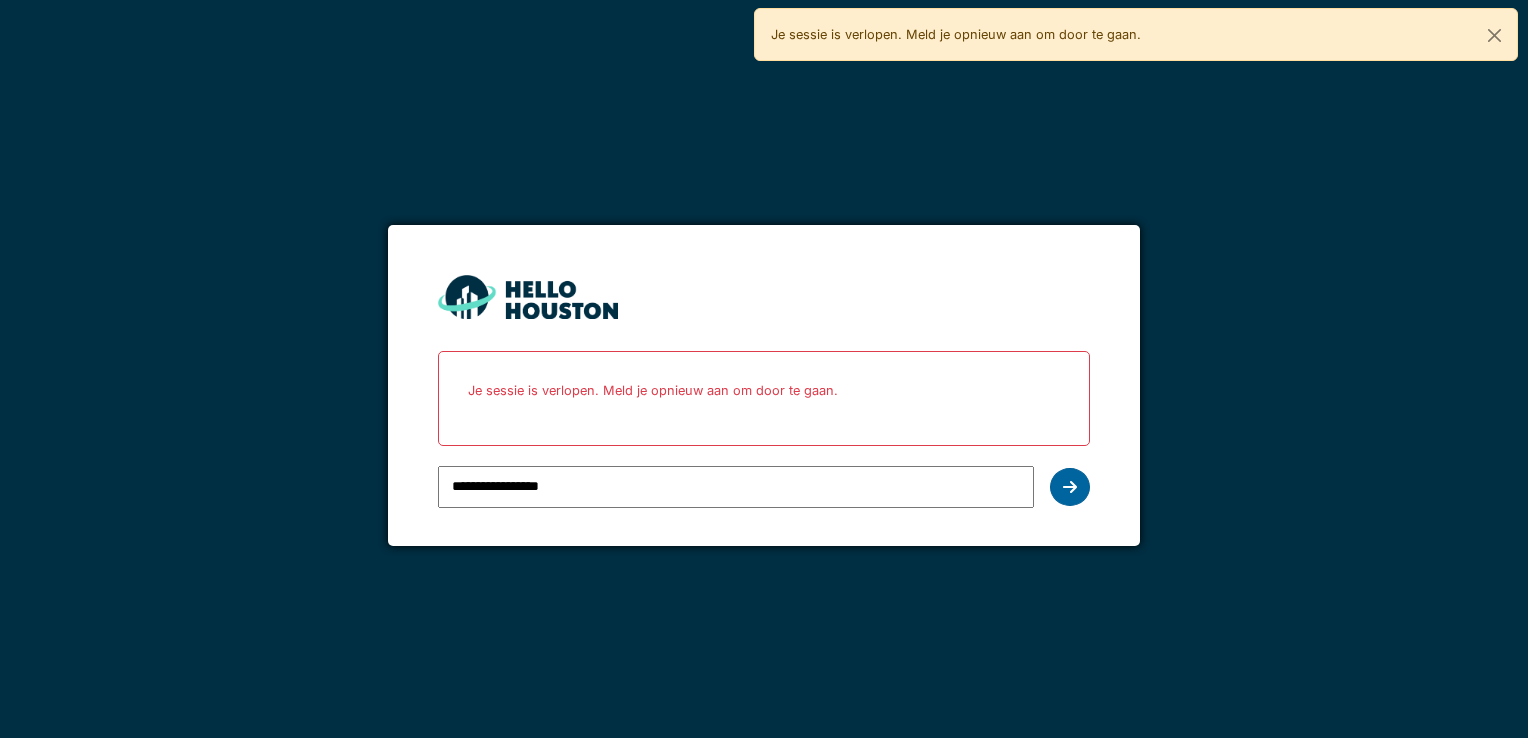click at bounding box center (1070, 487) 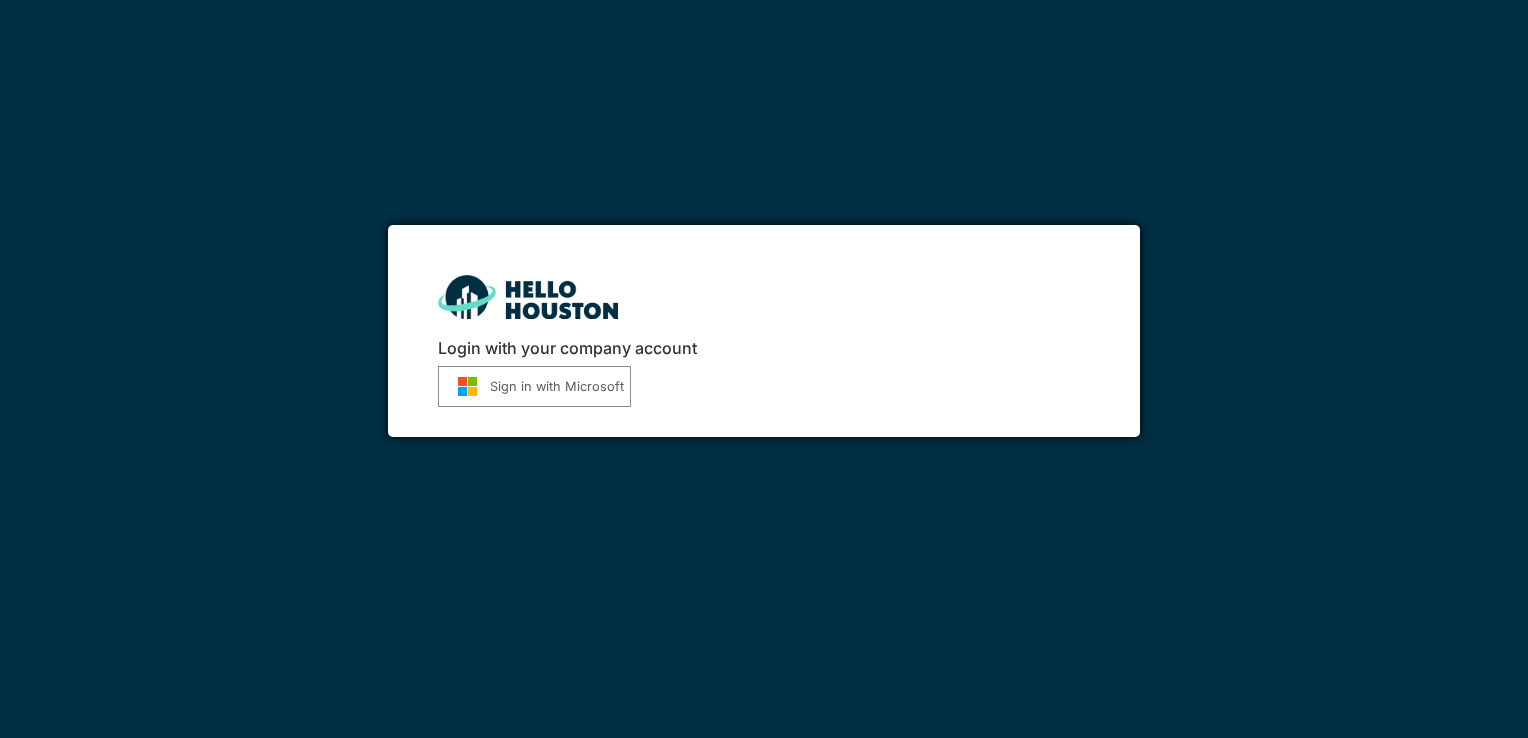 scroll, scrollTop: 0, scrollLeft: 0, axis: both 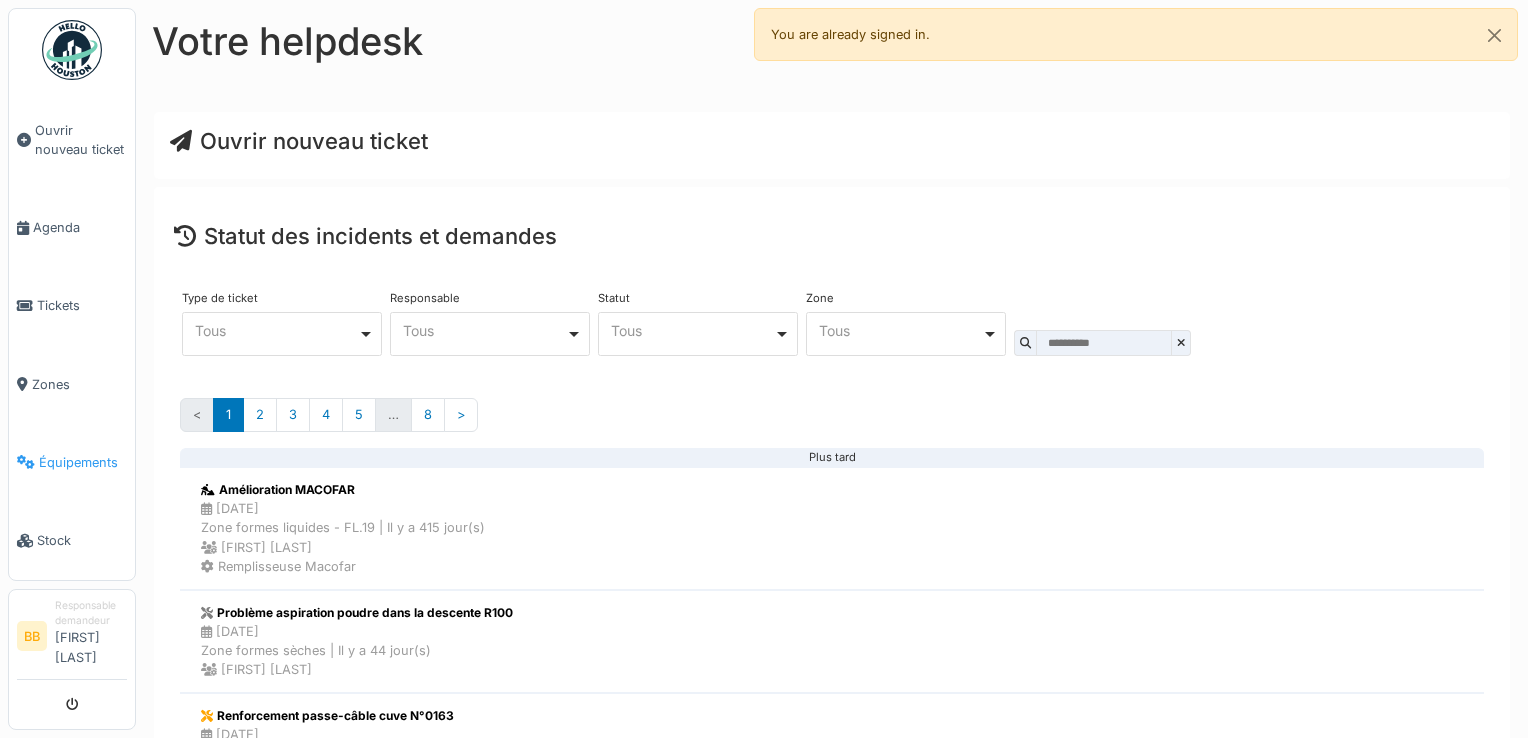 click on "Équipements" at bounding box center (72, 462) 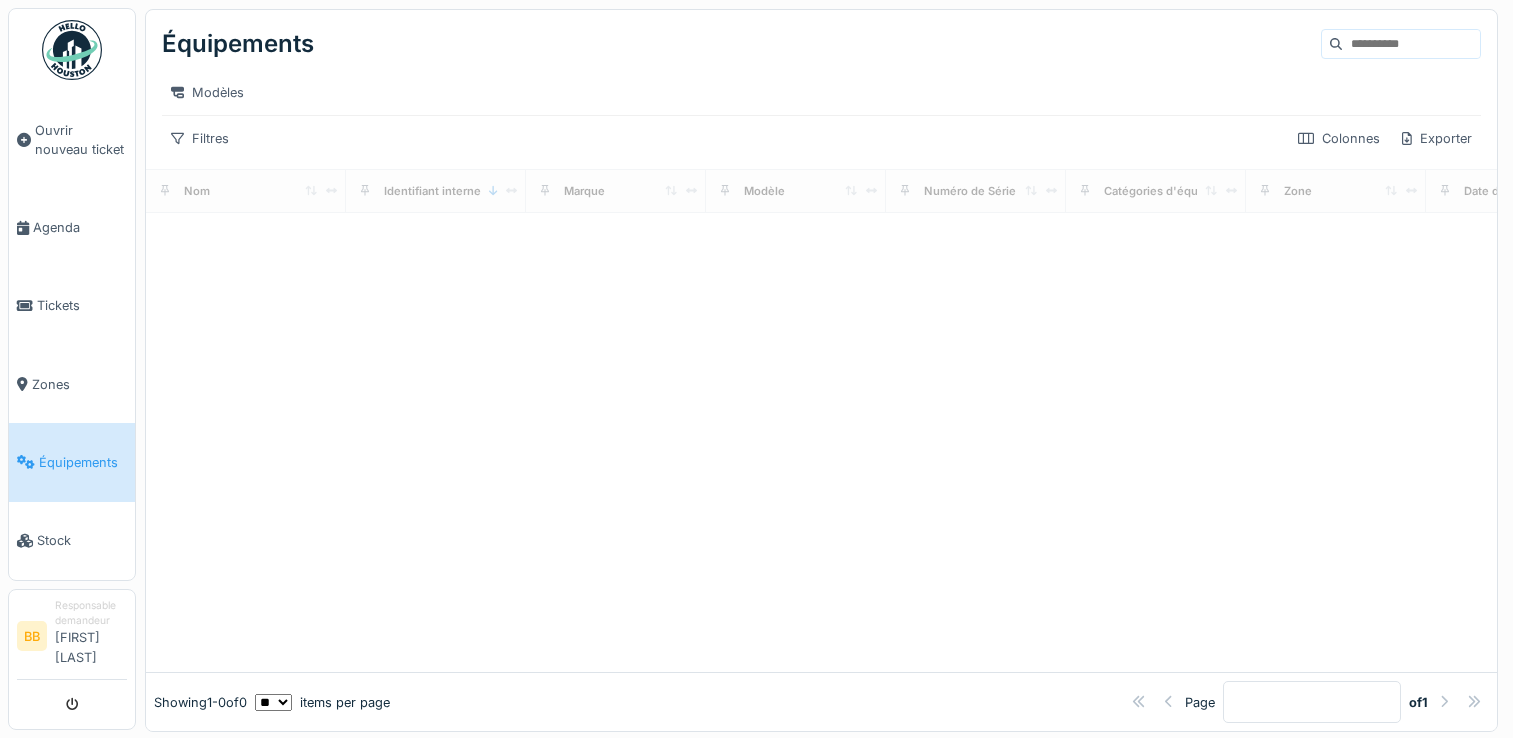 scroll, scrollTop: 0, scrollLeft: 0, axis: both 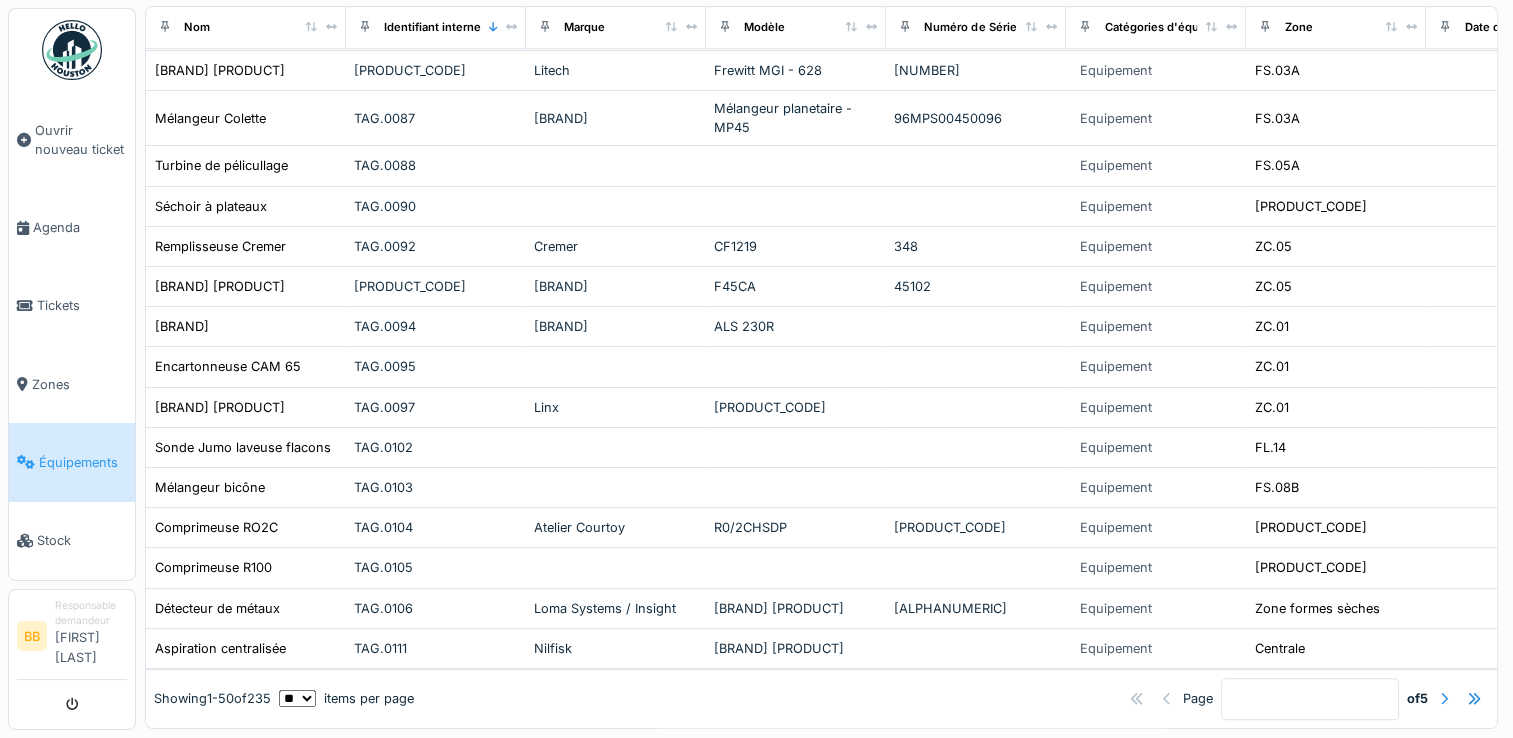click at bounding box center (1444, 698) 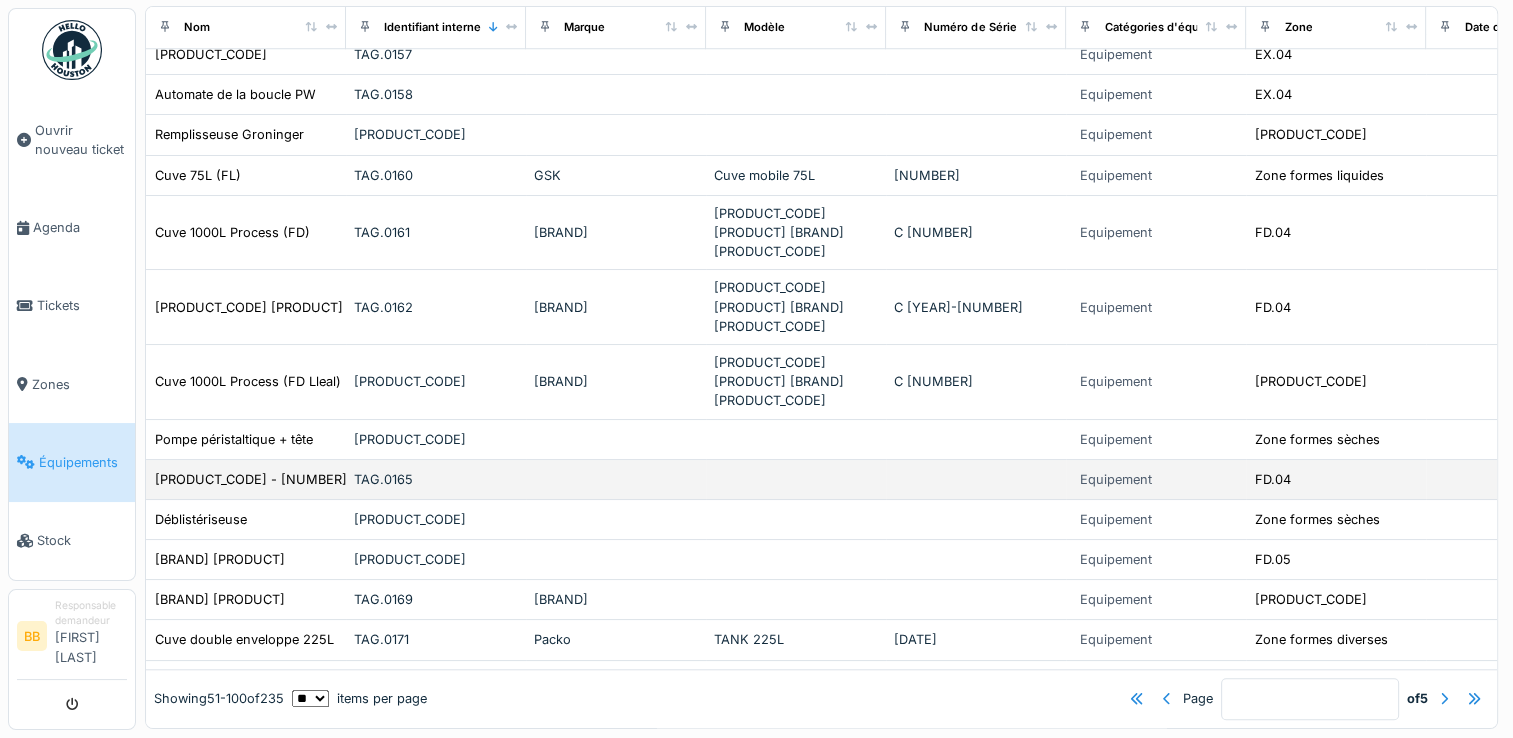 scroll, scrollTop: 1731, scrollLeft: 0, axis: vertical 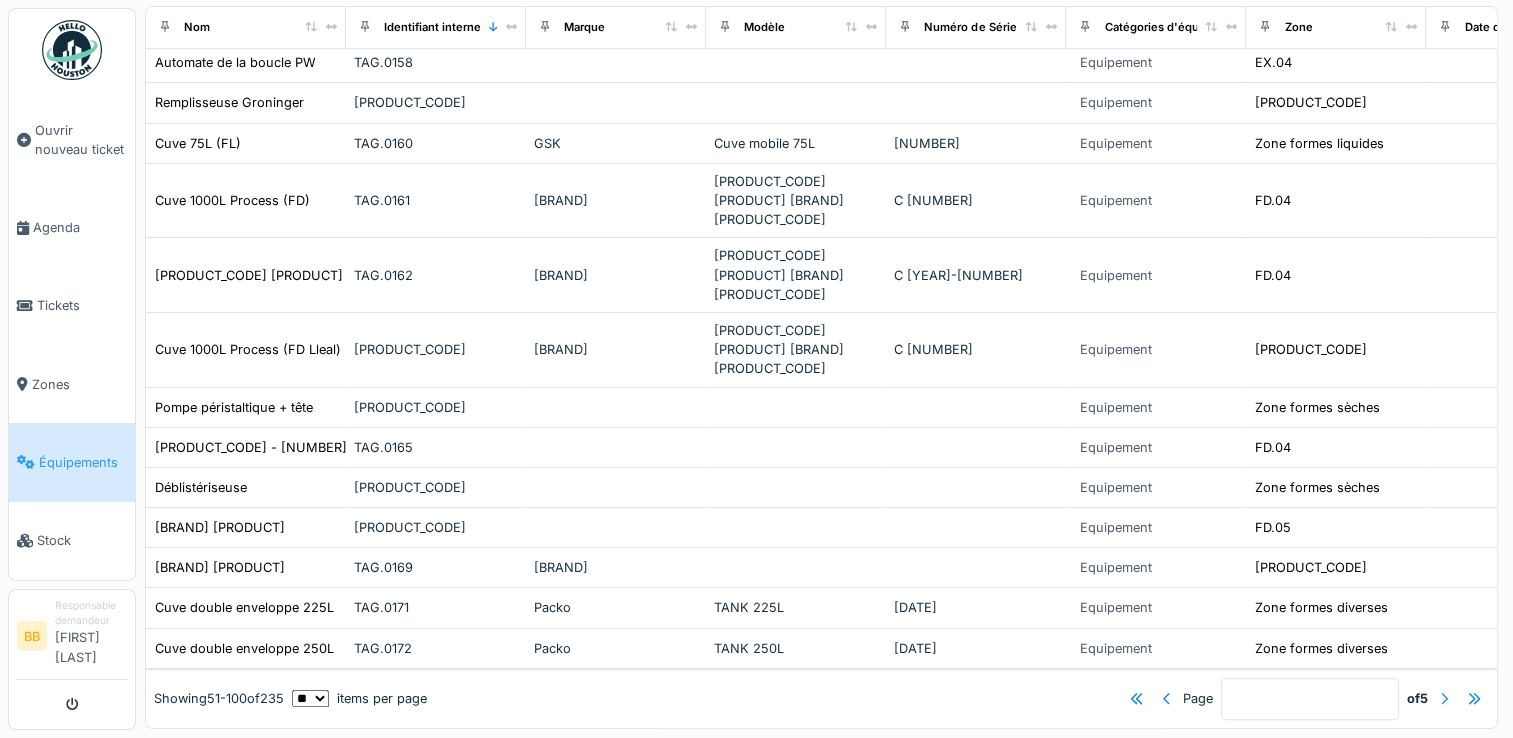 click at bounding box center (1444, 698) 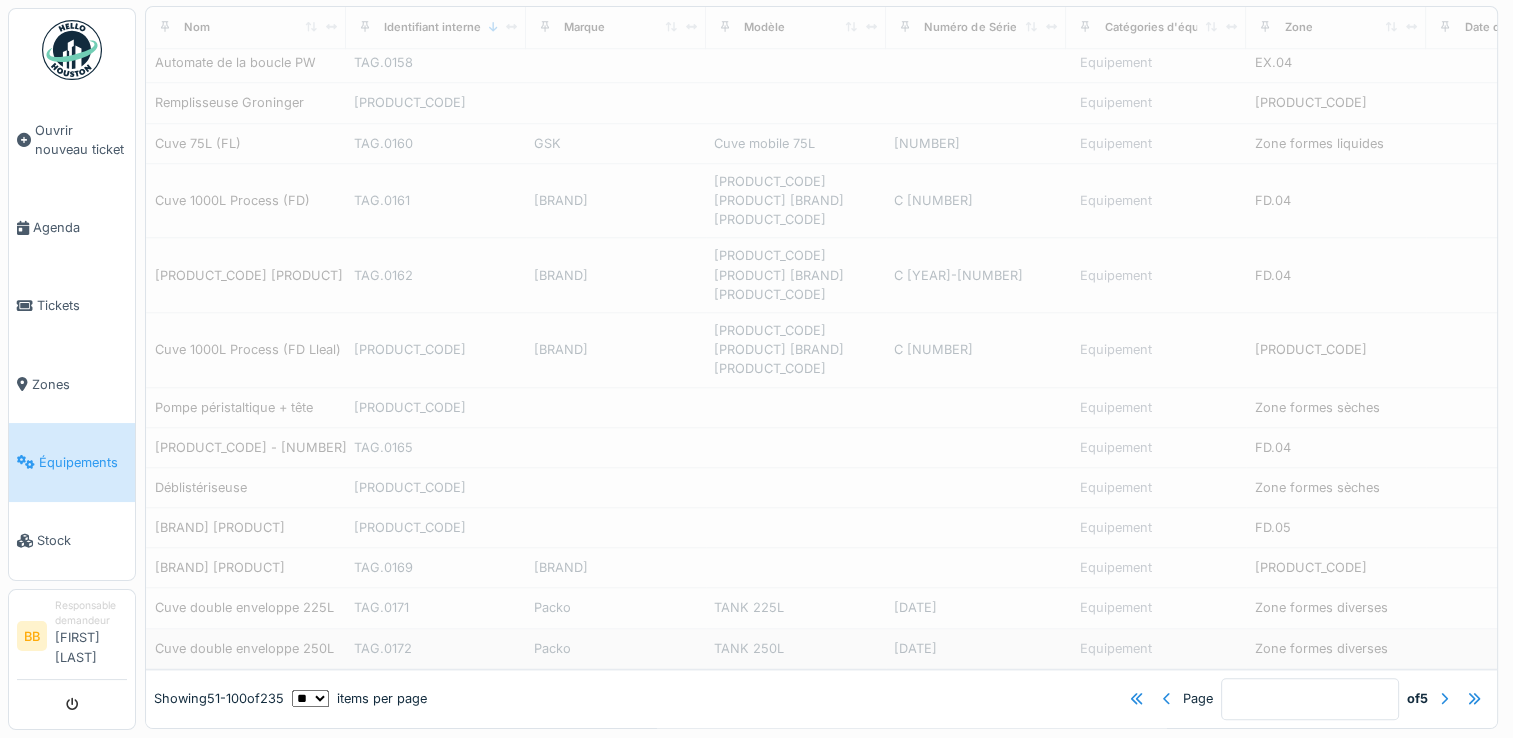 scroll, scrollTop: 1628, scrollLeft: 0, axis: vertical 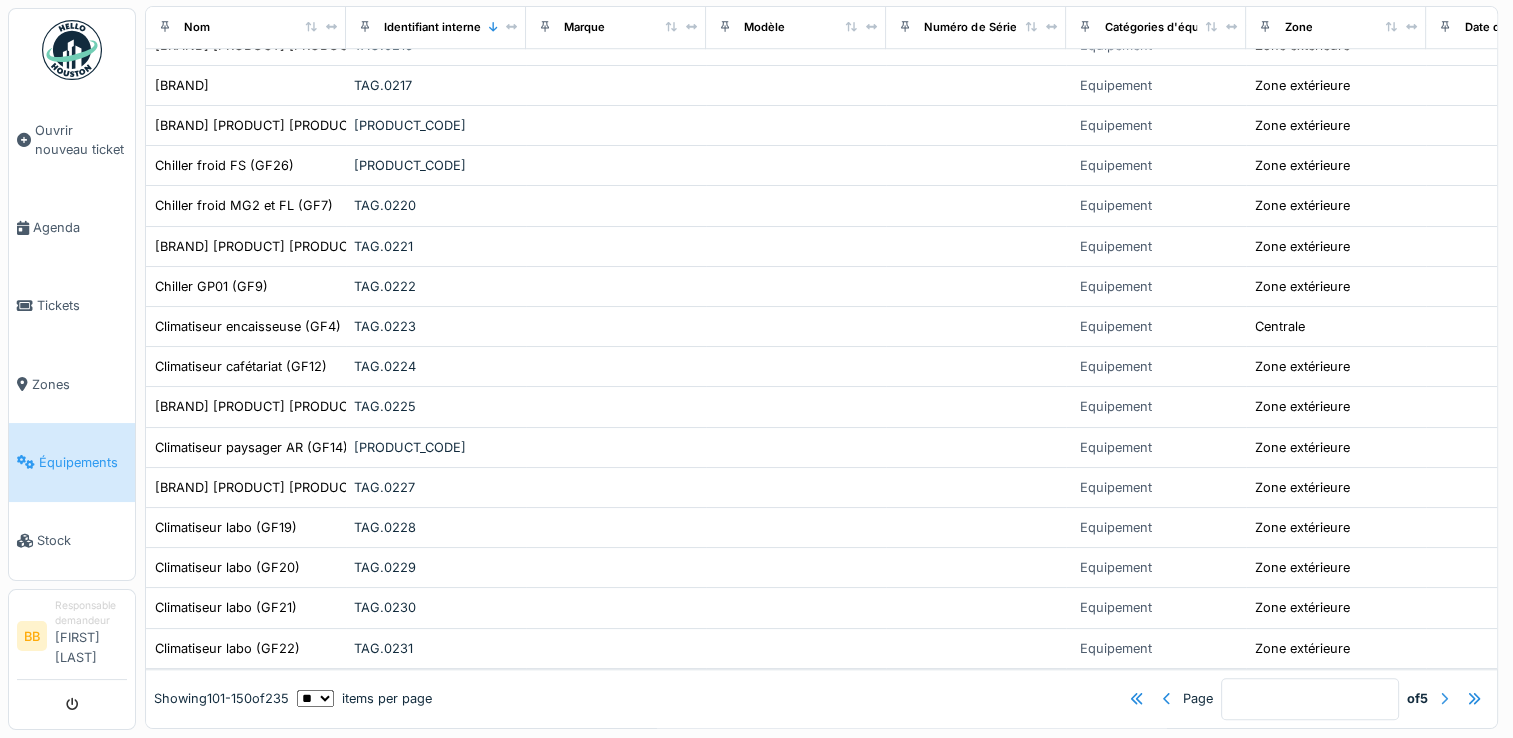 click at bounding box center [1444, 698] 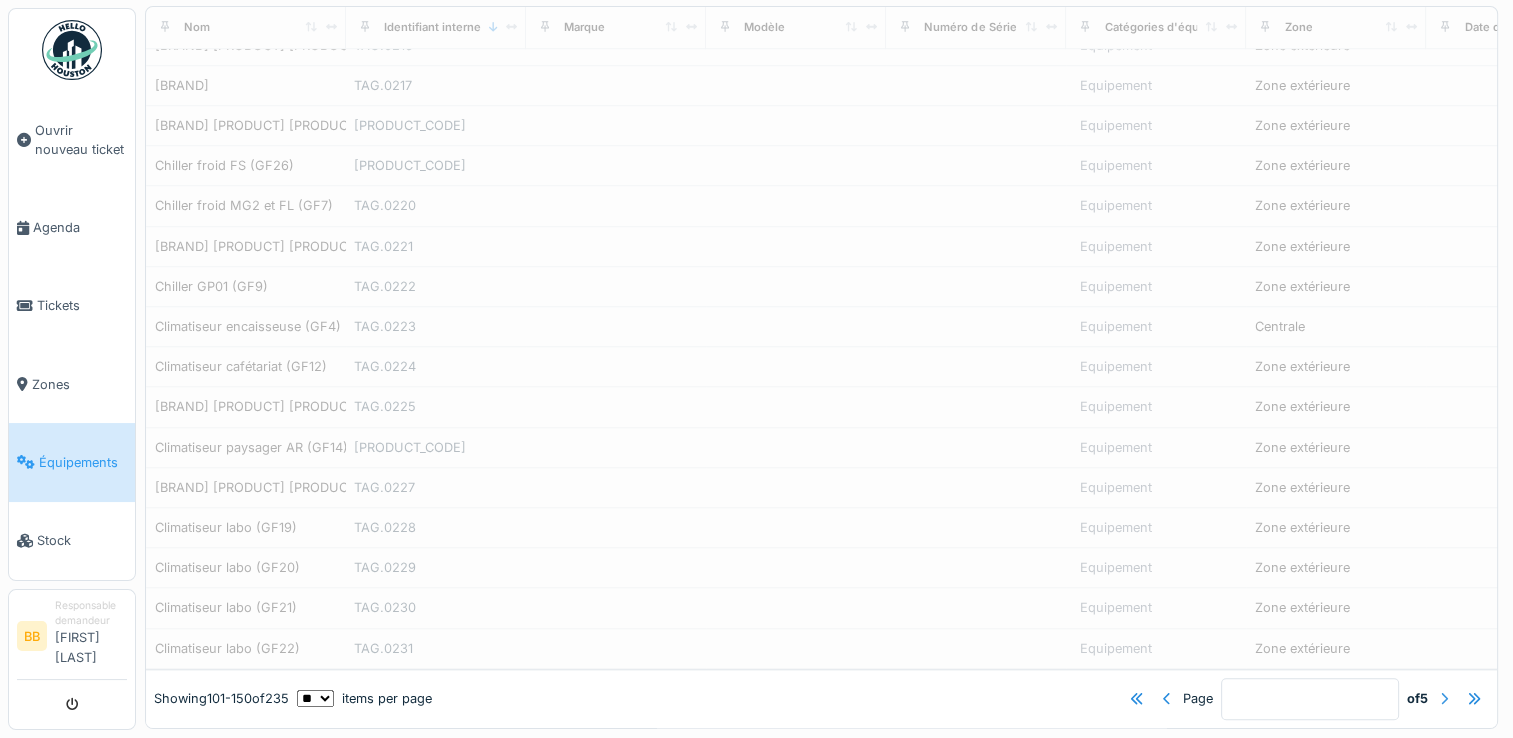 type on "*" 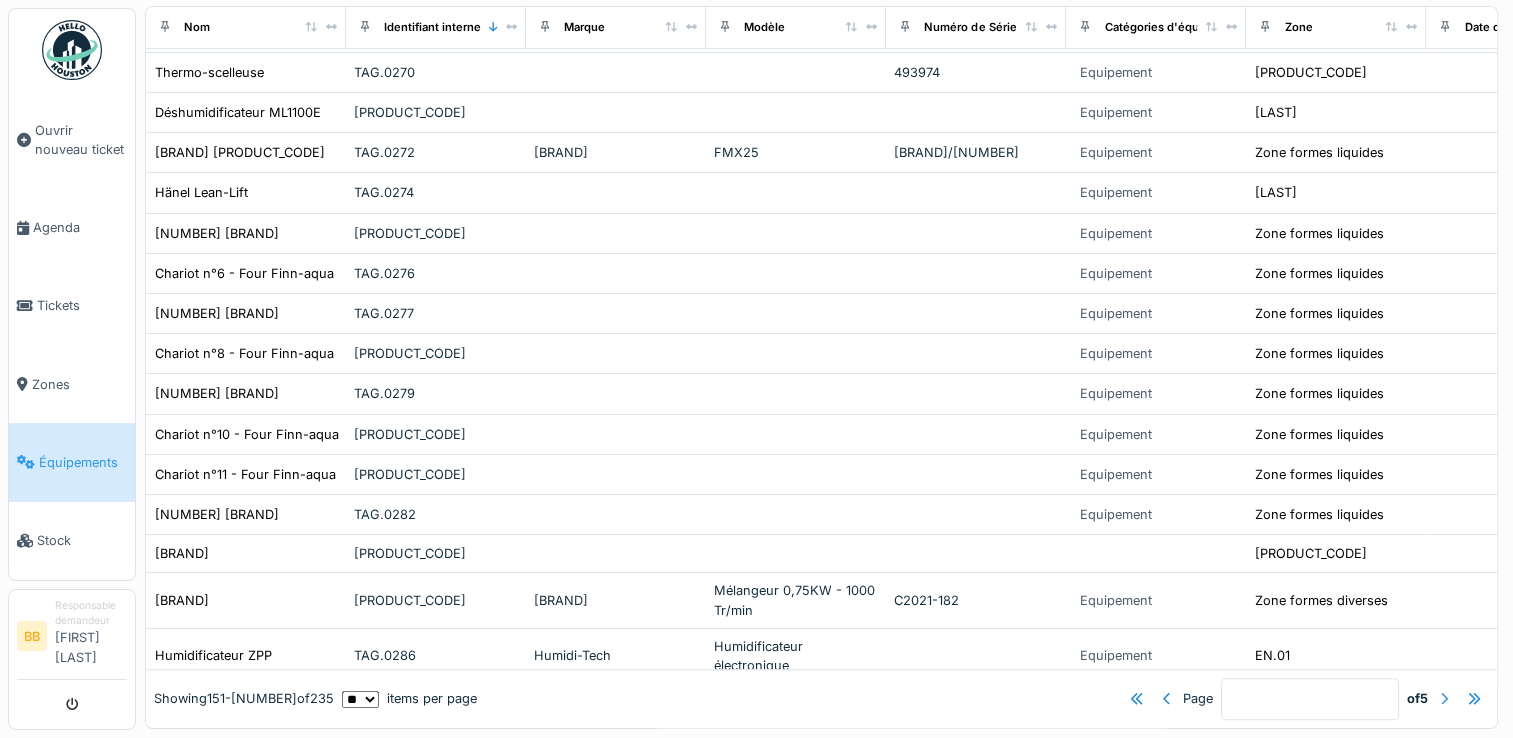 scroll, scrollTop: 1660, scrollLeft: 0, axis: vertical 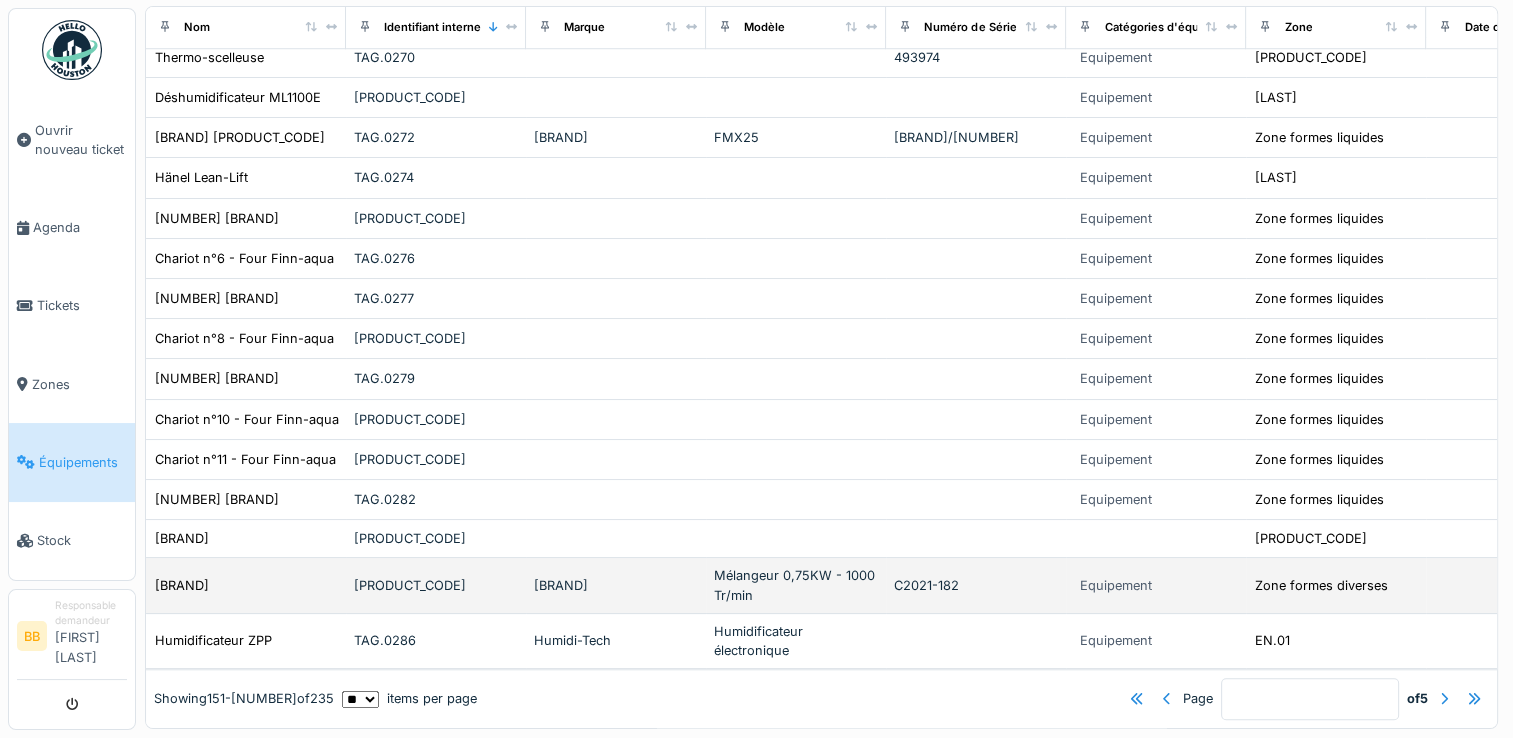 click on "[BRAND]" at bounding box center (246, 585) 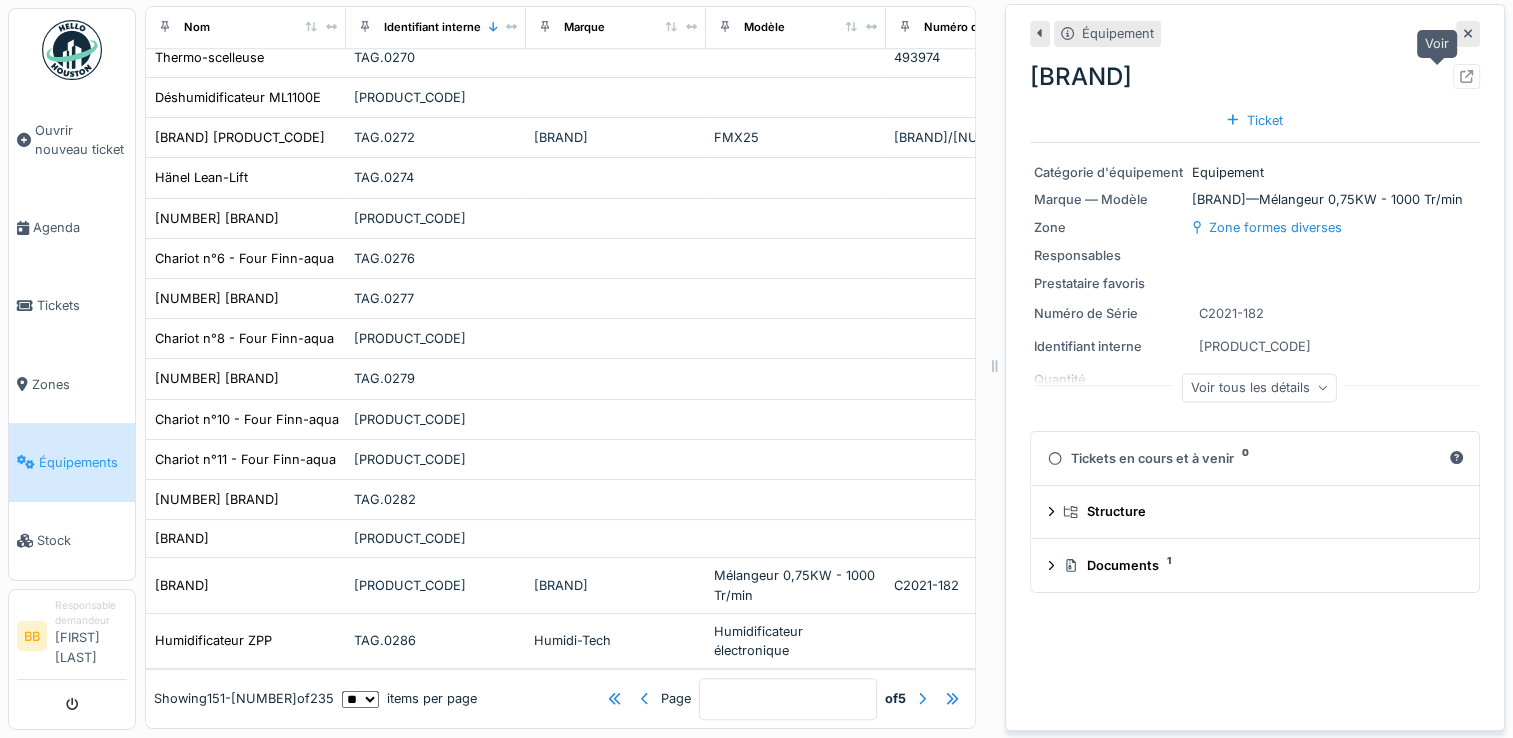 click at bounding box center (1466, 76) 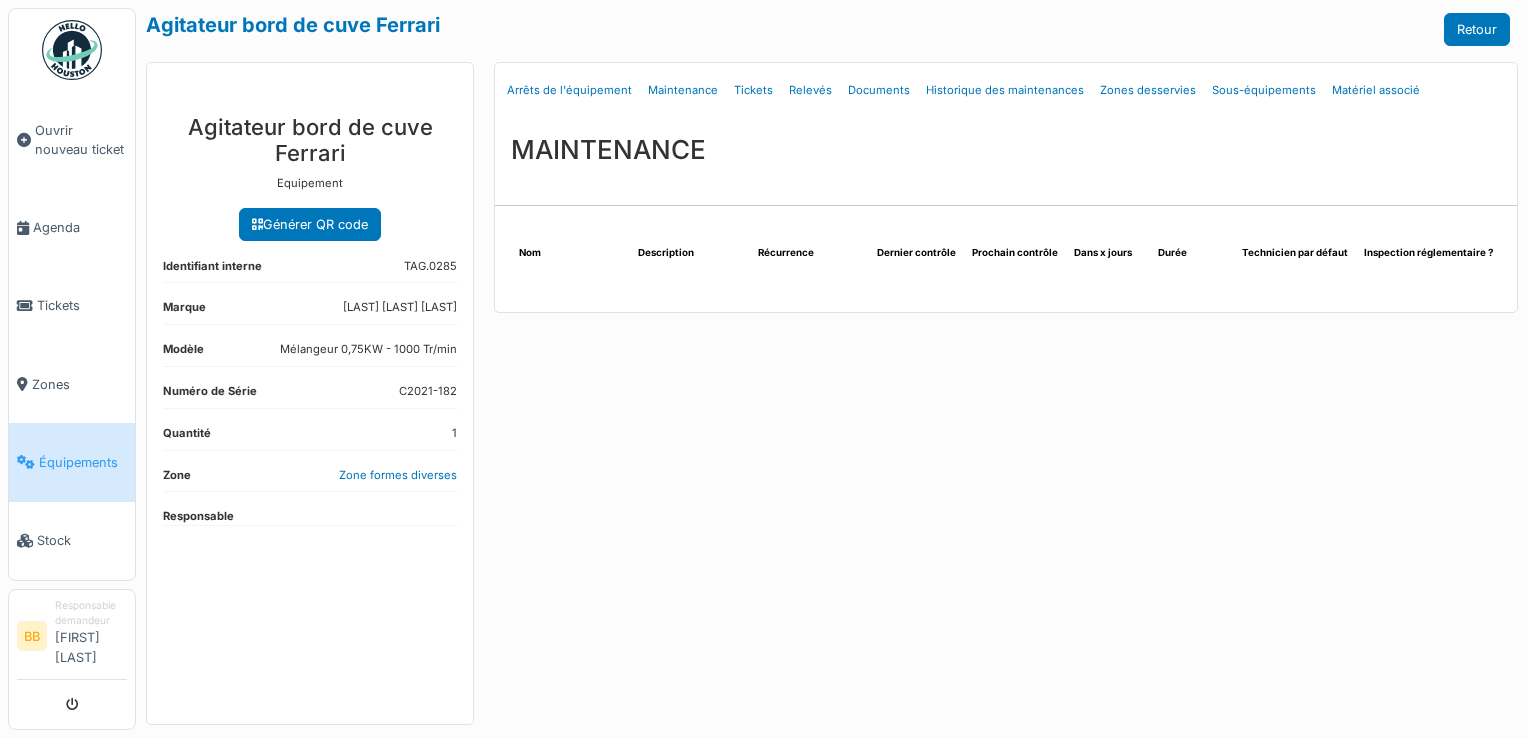 scroll, scrollTop: 0, scrollLeft: 0, axis: both 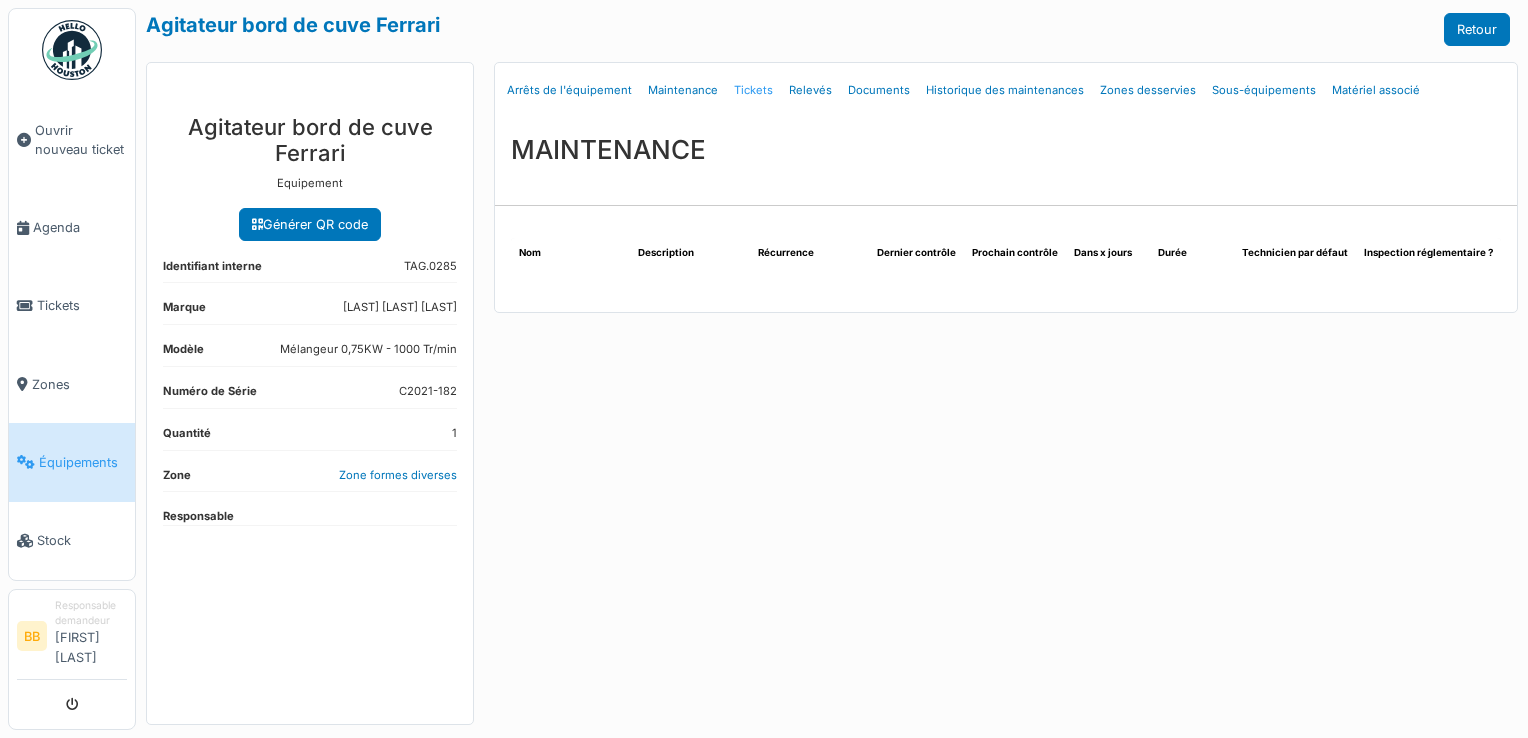 drag, startPoint x: 747, startPoint y: 90, endPoint x: 753, endPoint y: 106, distance: 17.088007 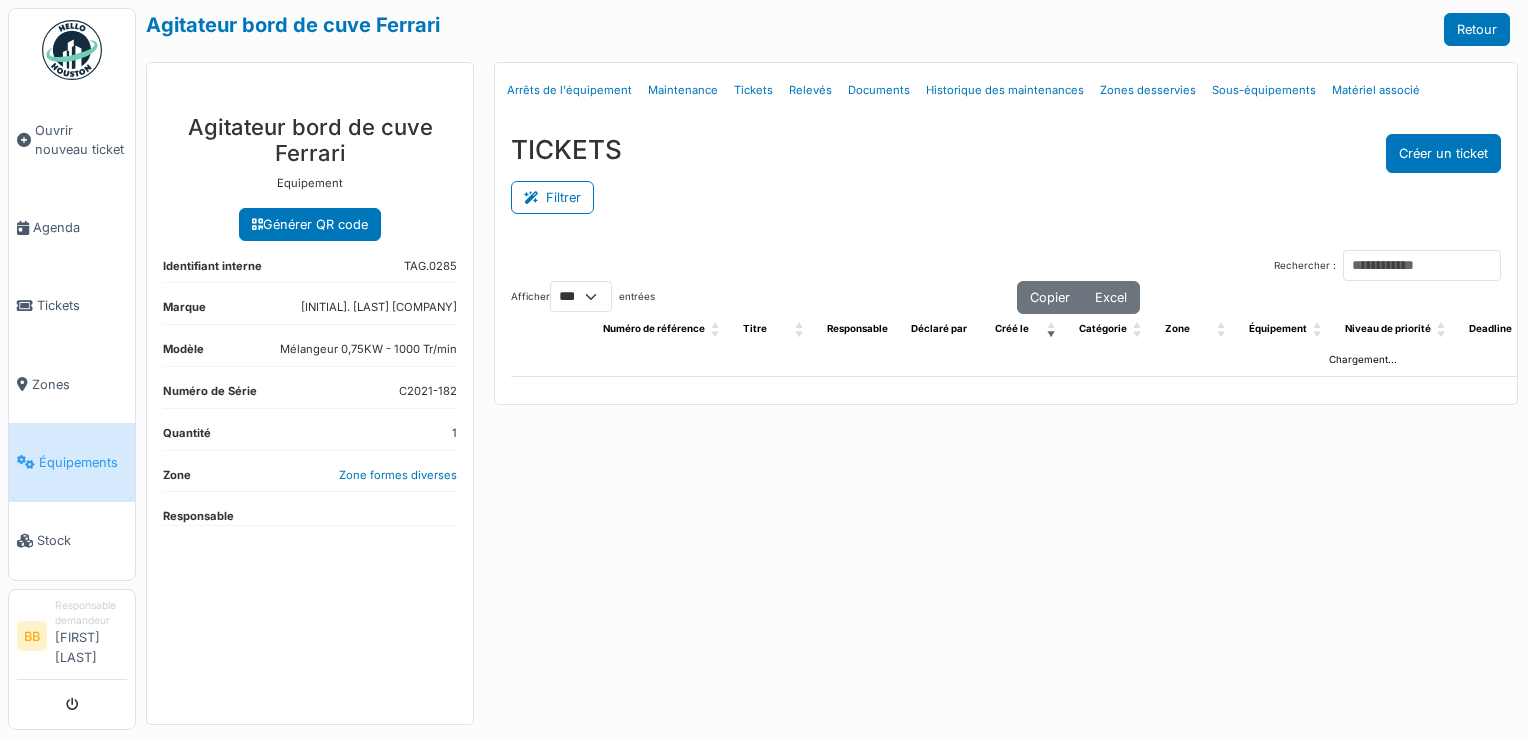 select on "***" 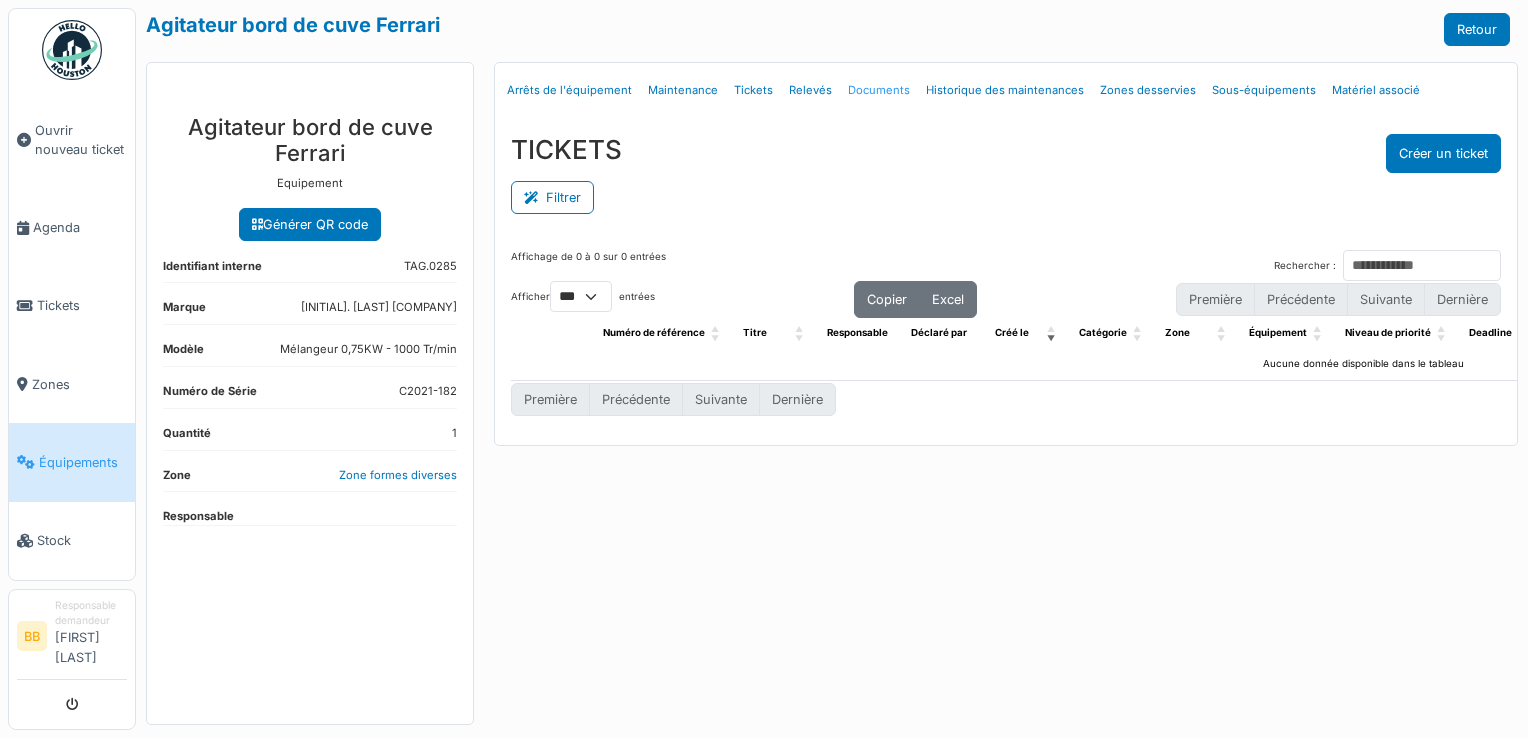 click on "Documents" at bounding box center (879, 90) 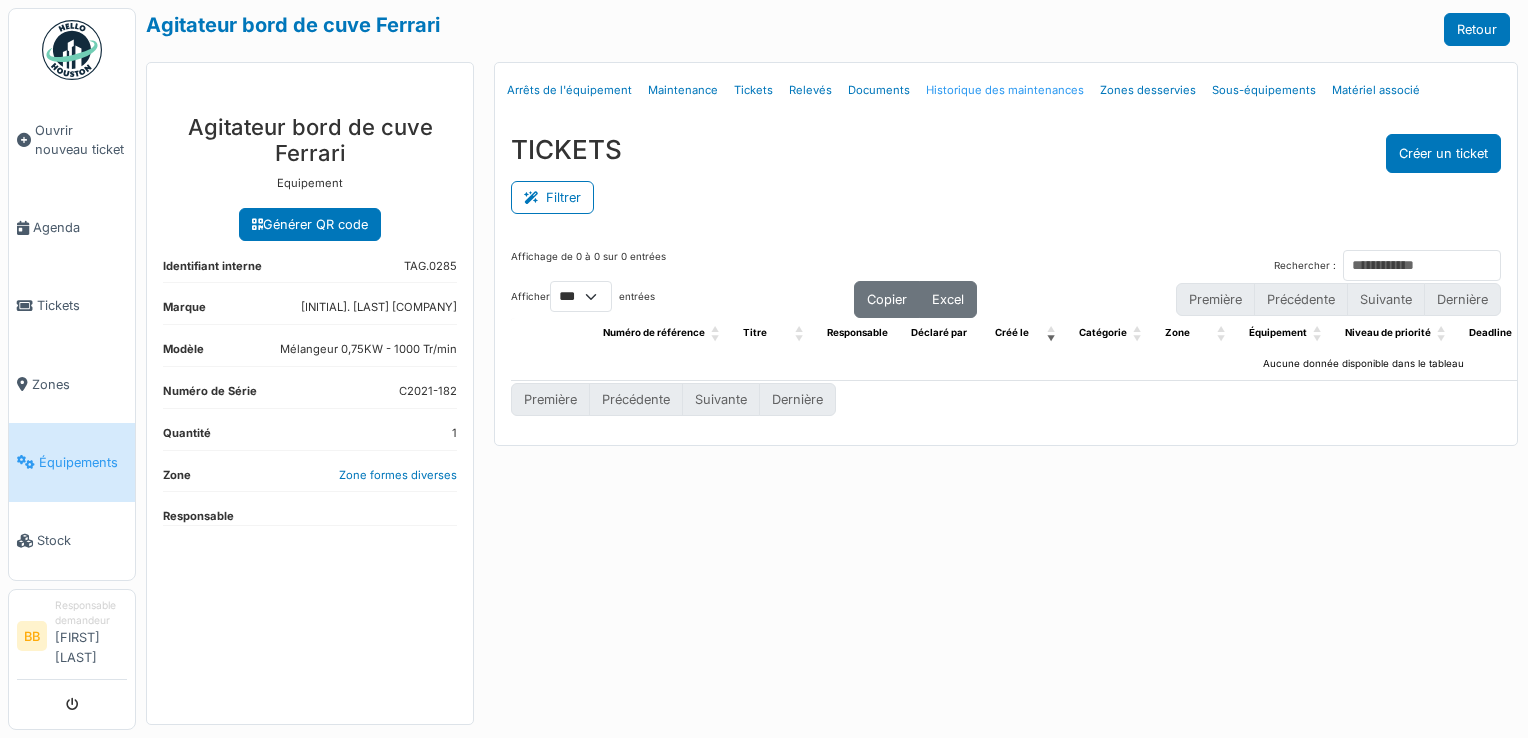 select on "***" 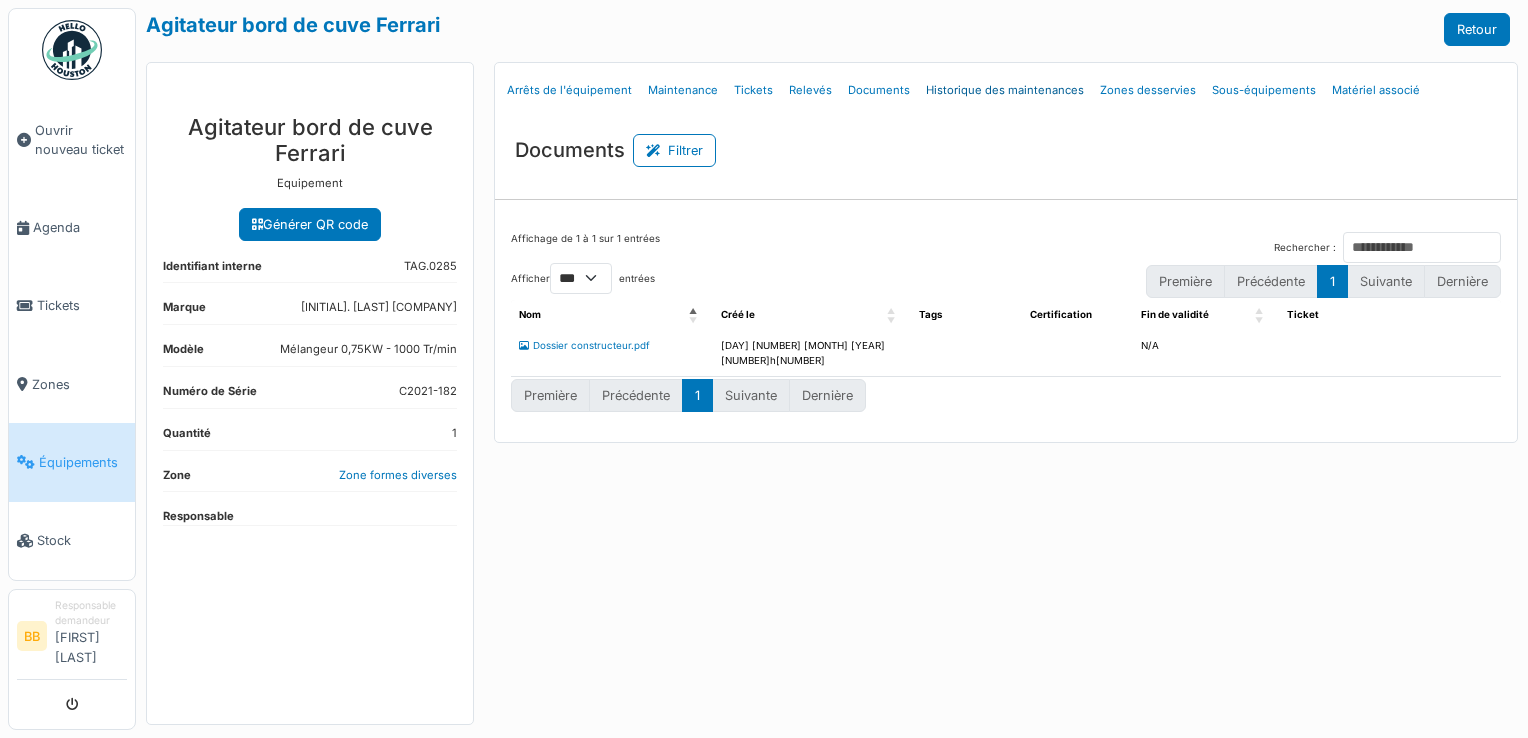 click on "Historique des maintenances" at bounding box center (1005, 90) 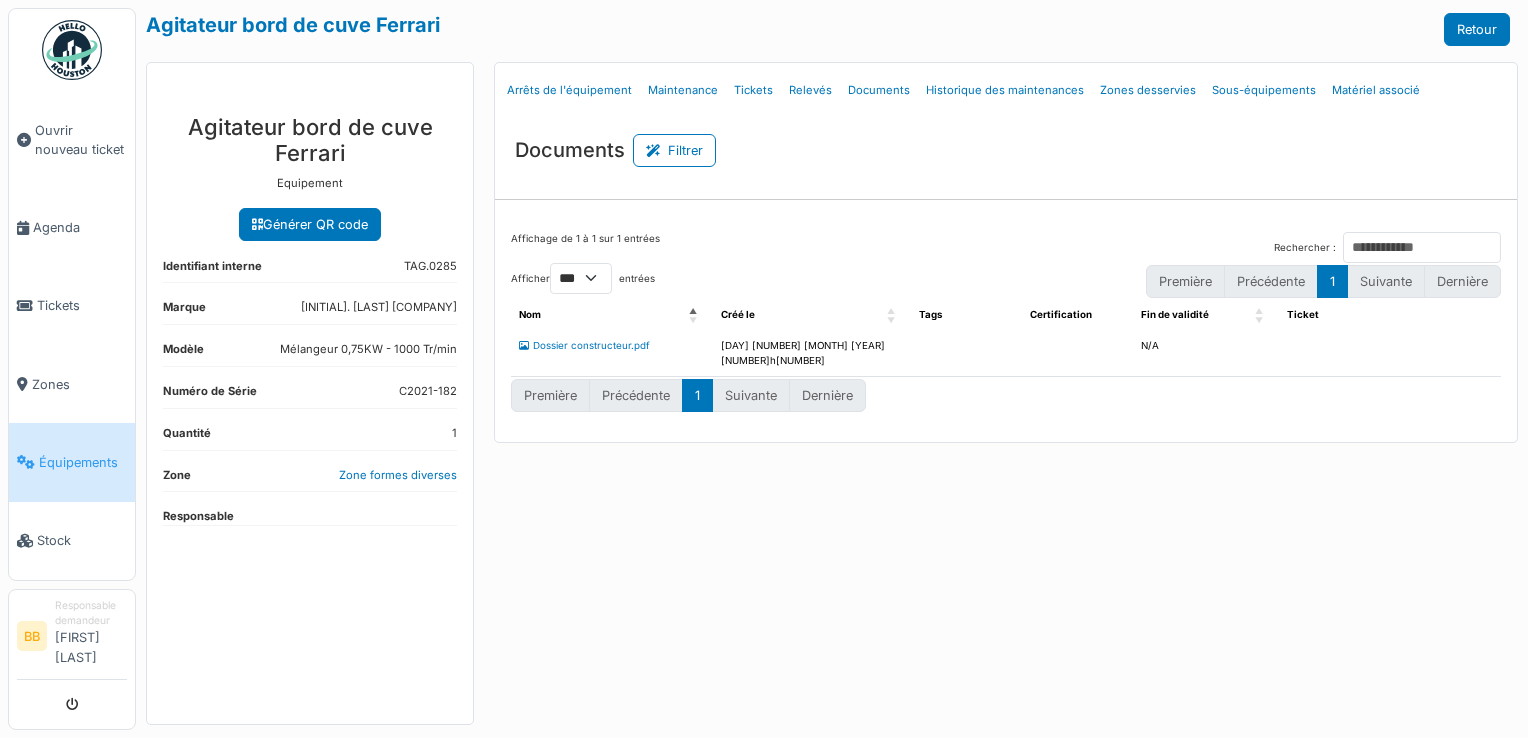 select on "***" 